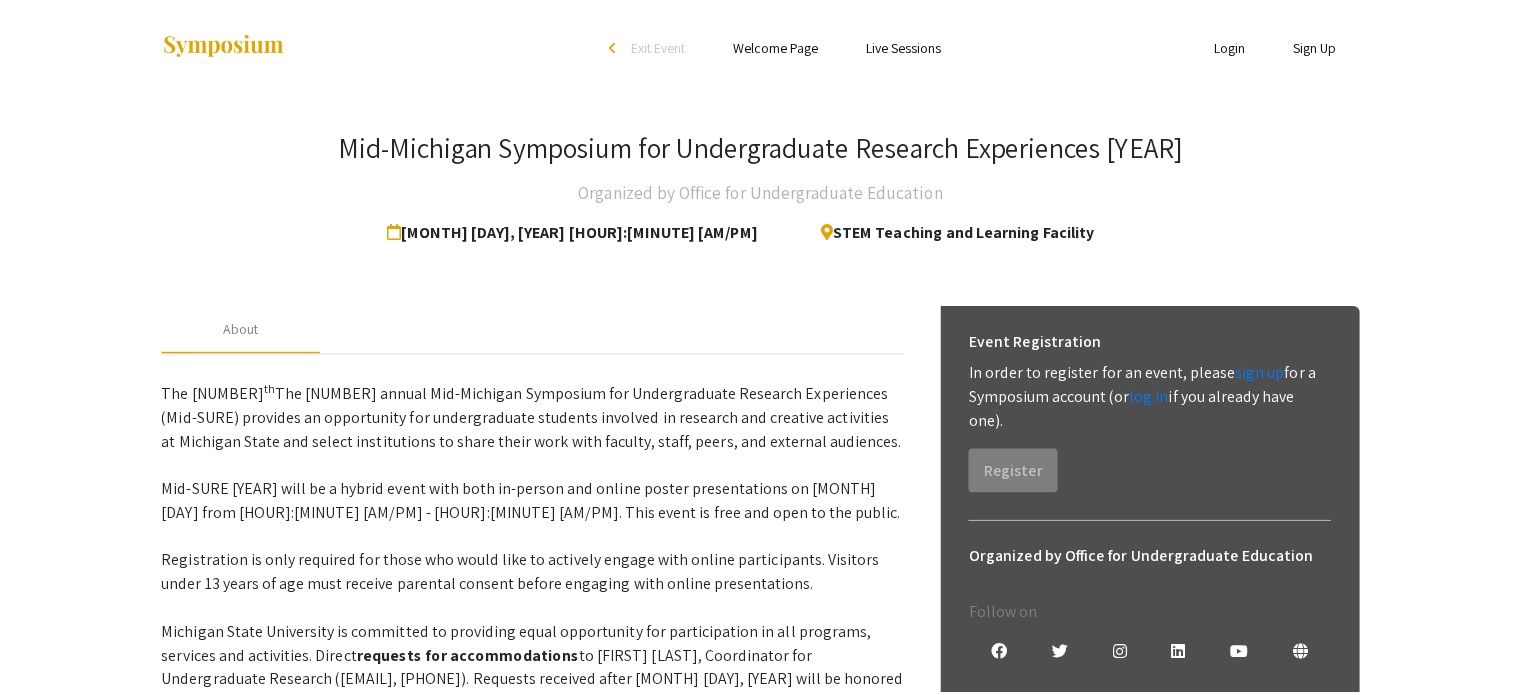 scroll, scrollTop: 0, scrollLeft: 0, axis: both 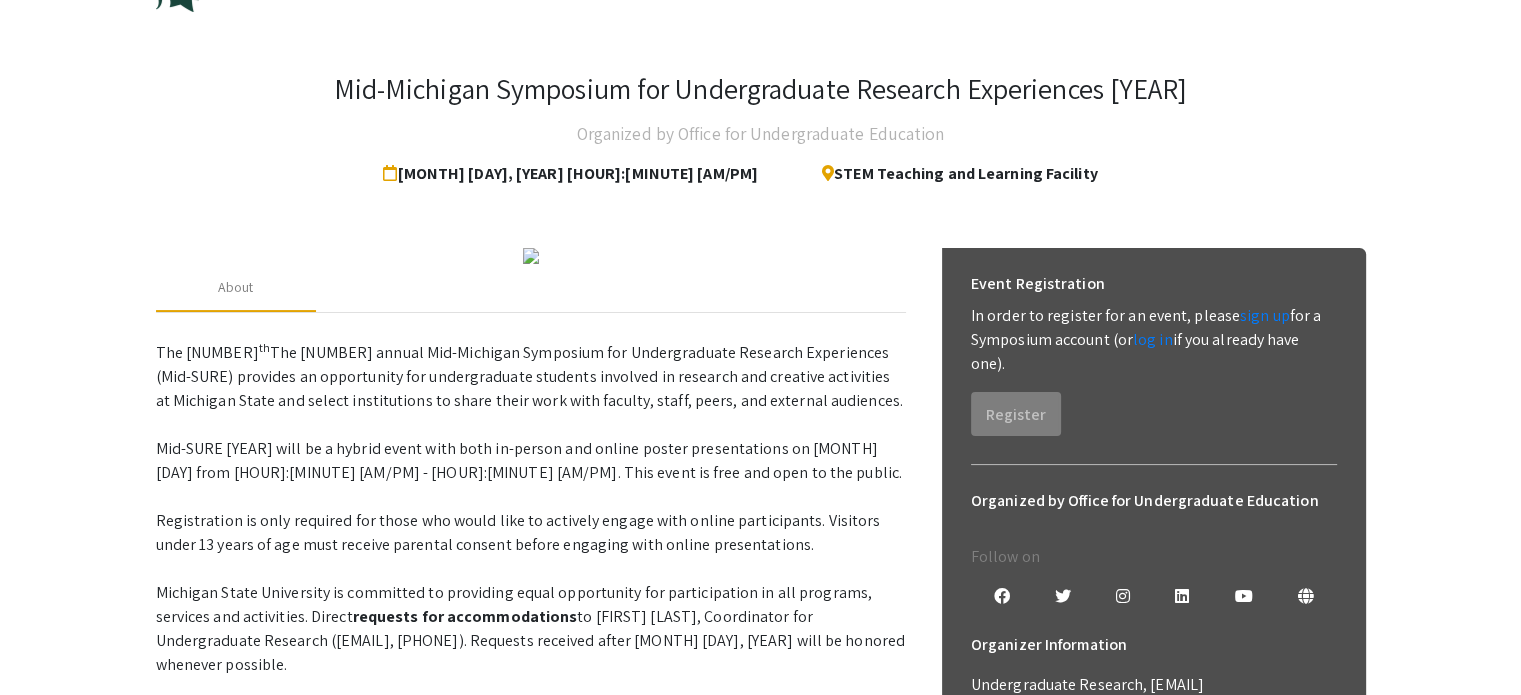 click on "sign up" at bounding box center (1265, 315) 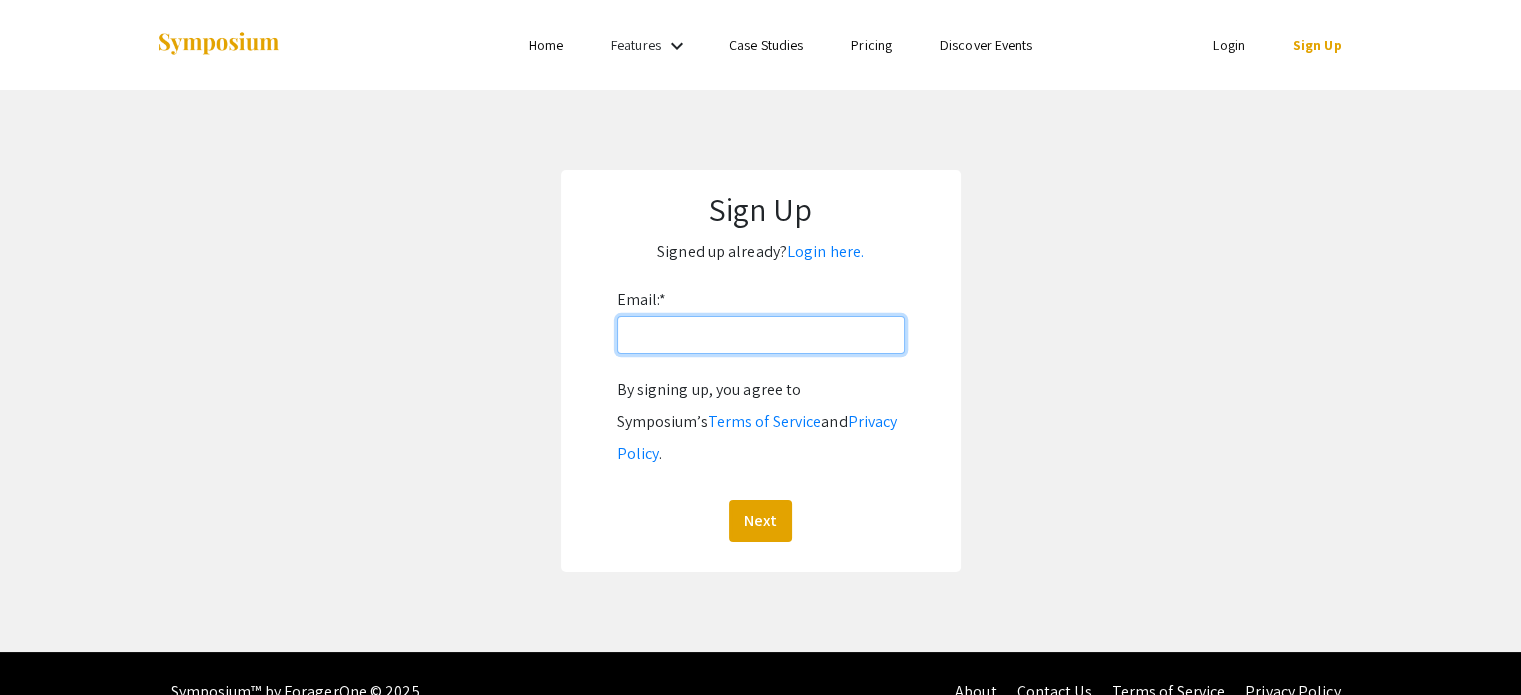 click on "Email:  *" at bounding box center [761, 335] 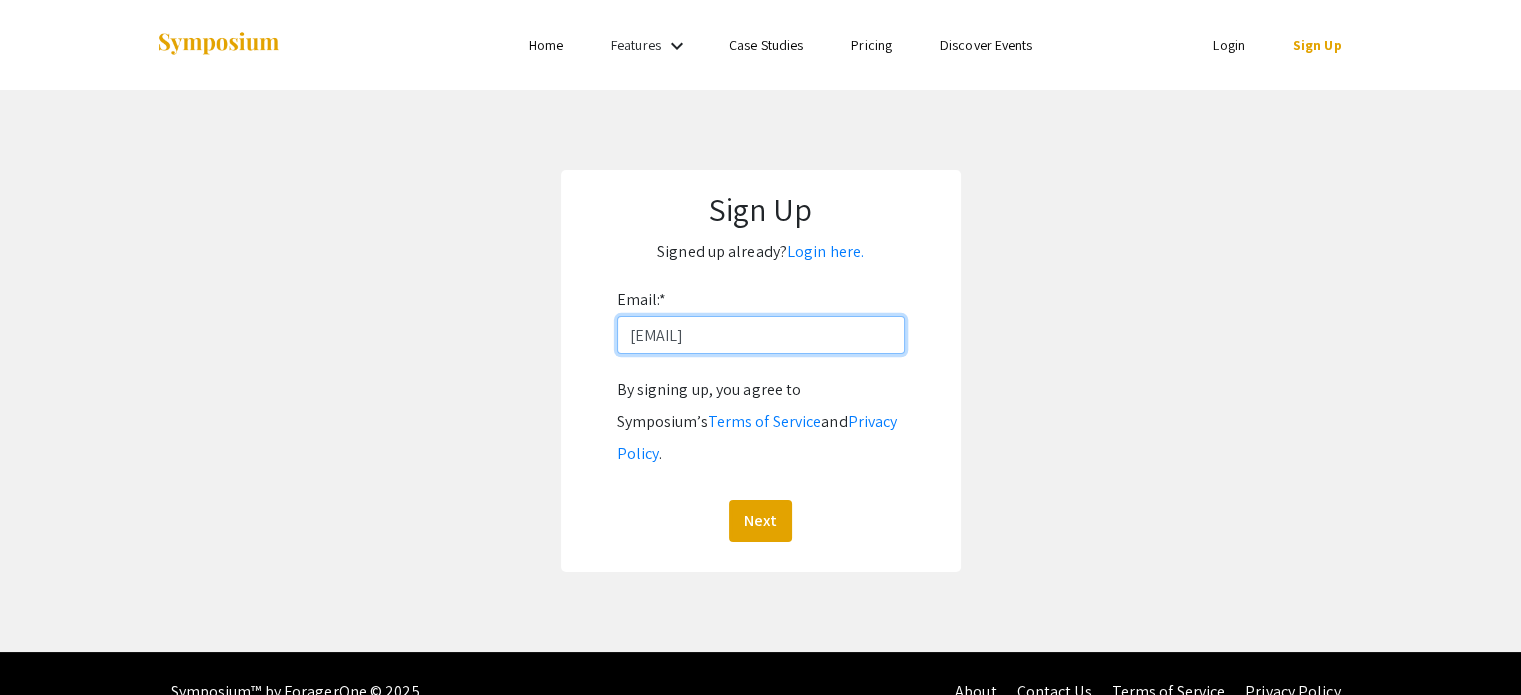 click on "[EMAIL]" at bounding box center (761, 335) 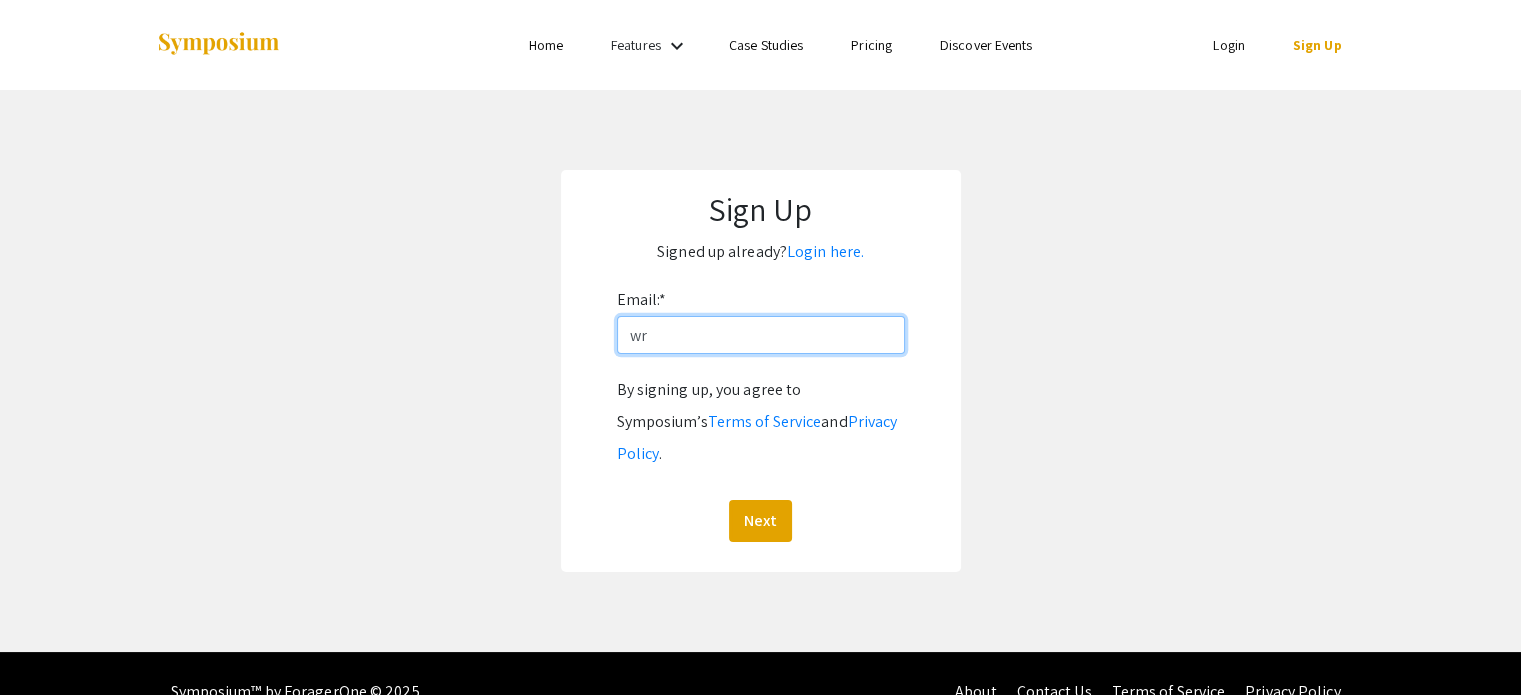 type on "[EMAIL]" 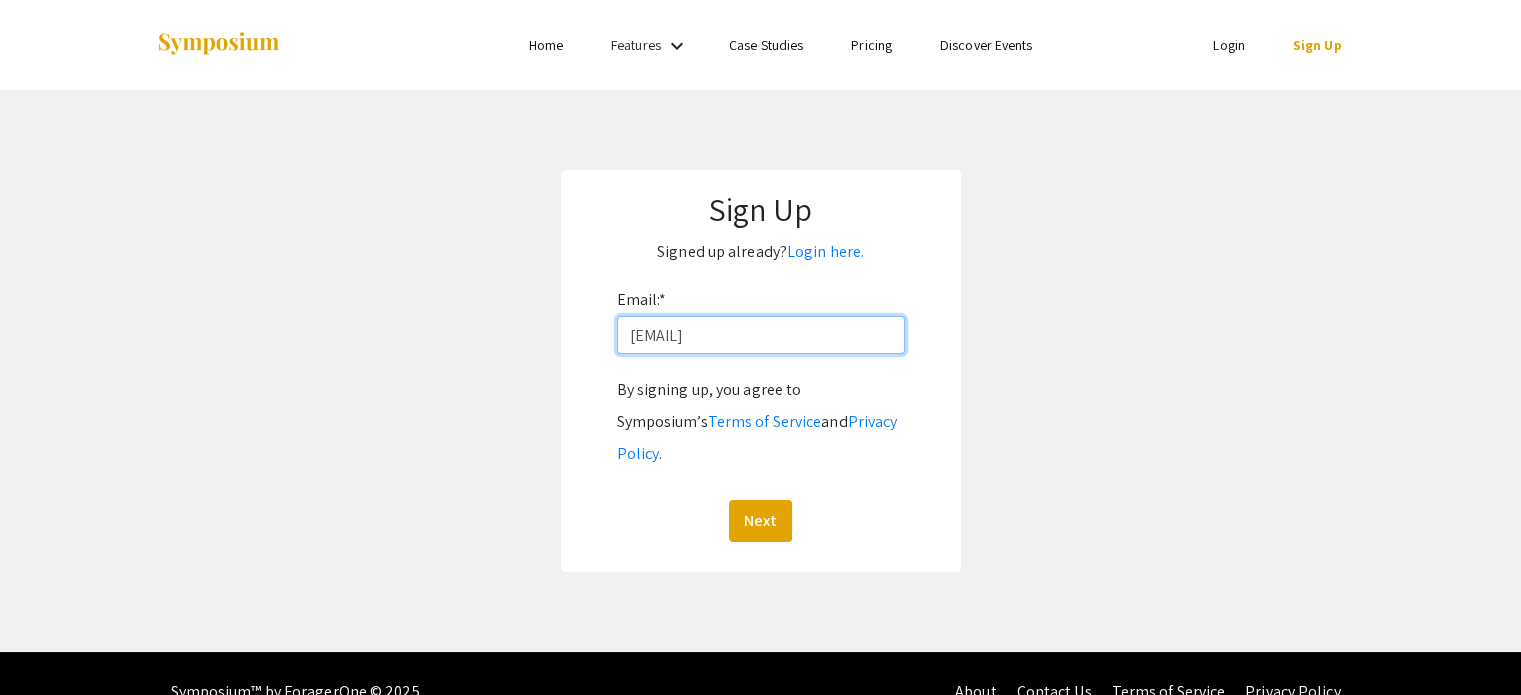 click on "[EMAIL]" at bounding box center (761, 335) 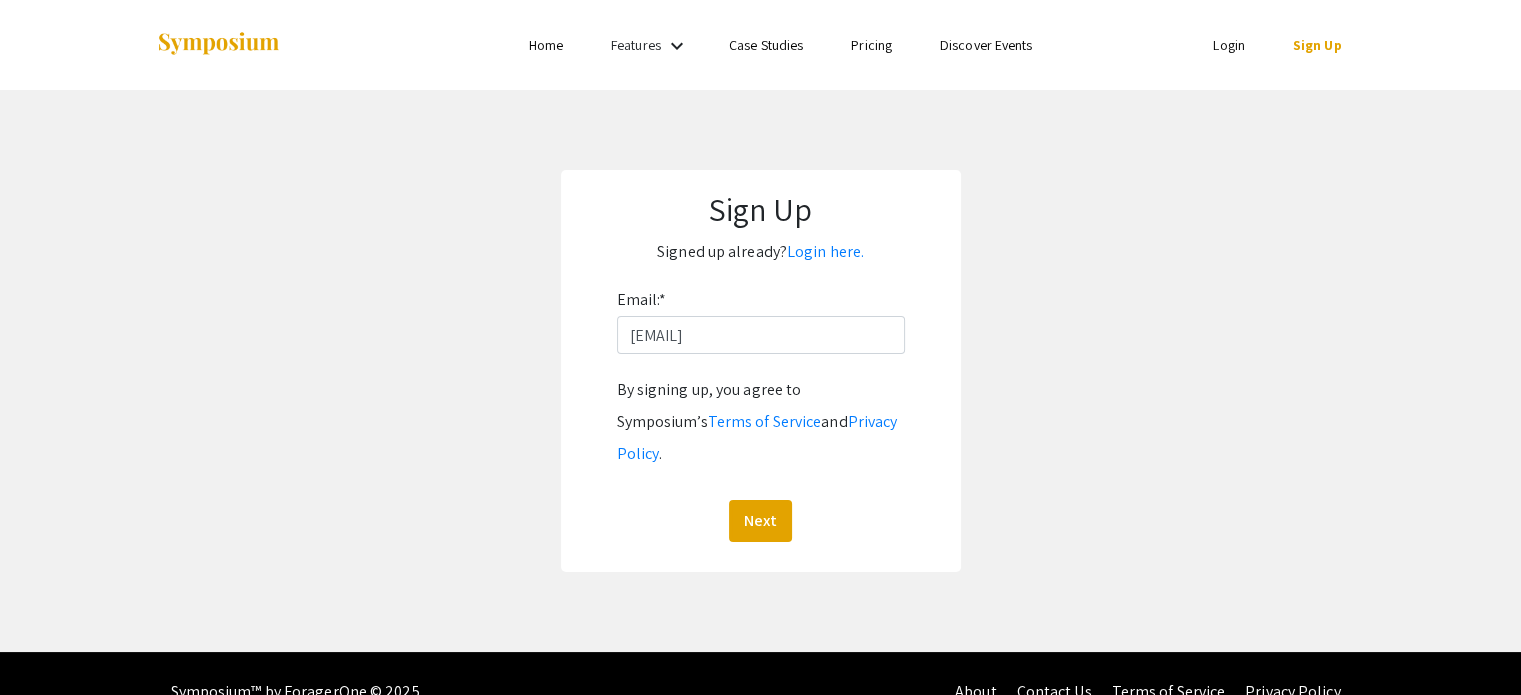 click on "Sign Up  Signed up already?  Login here. Email:  * [EMAIL]  By signing up, you agree to Symposium’s  Terms of Service  and  Privacy Policy .  Next" at bounding box center [760, 371] 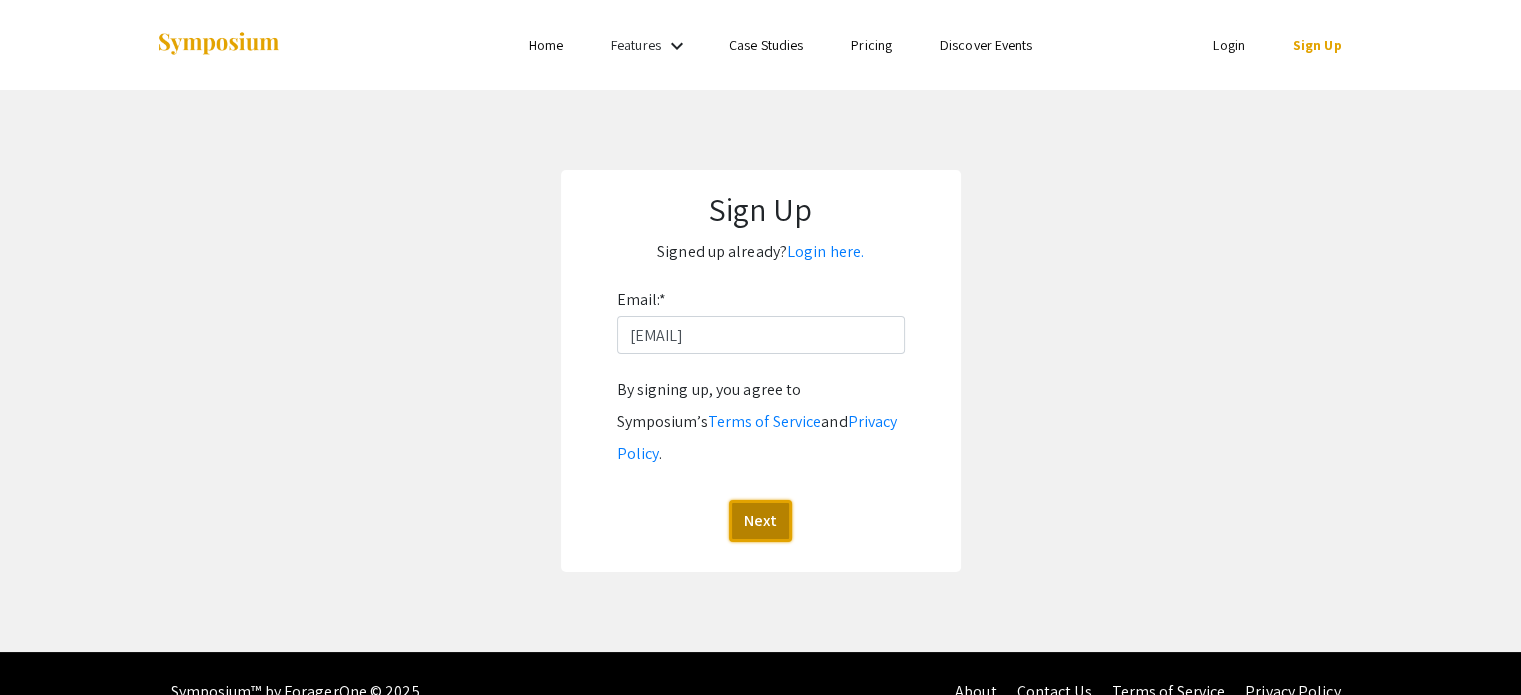 click on "Next" at bounding box center (760, 521) 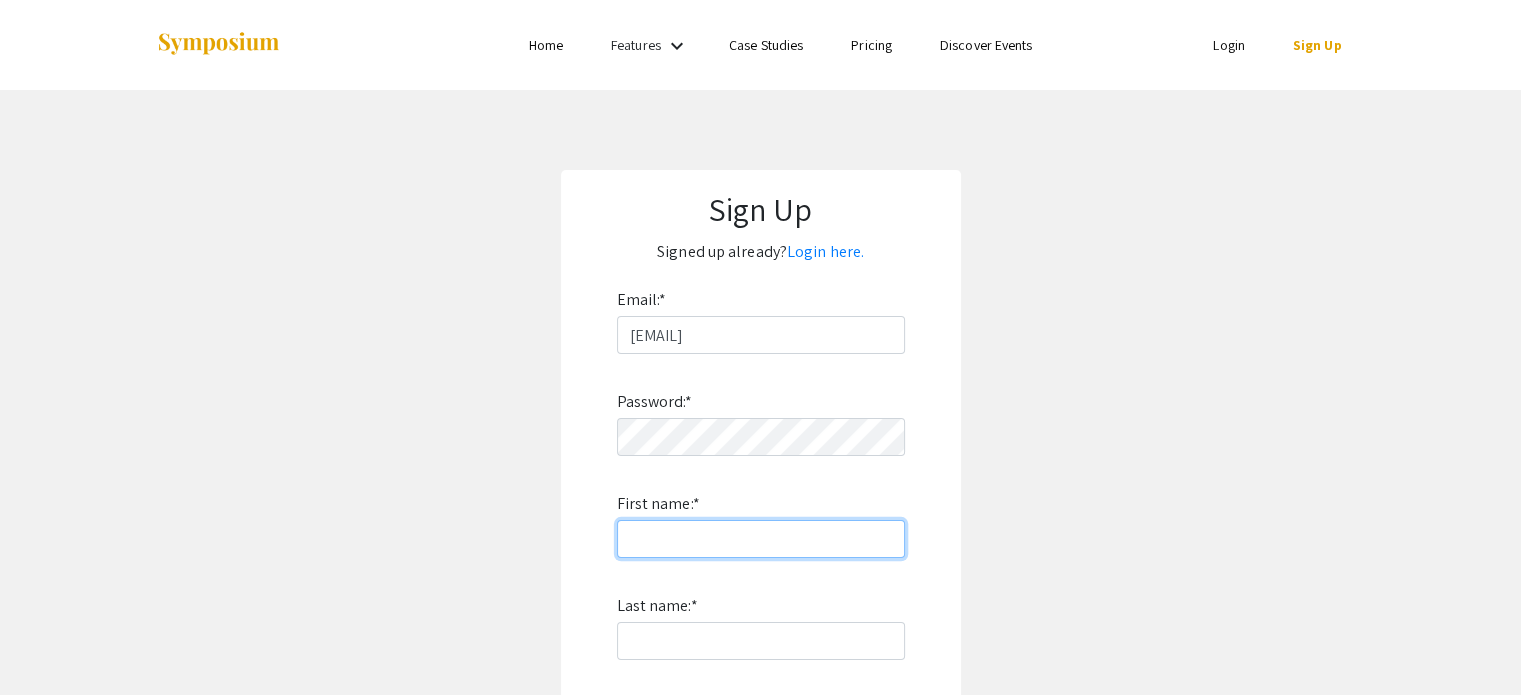 click on "First name:  *" at bounding box center [761, 539] 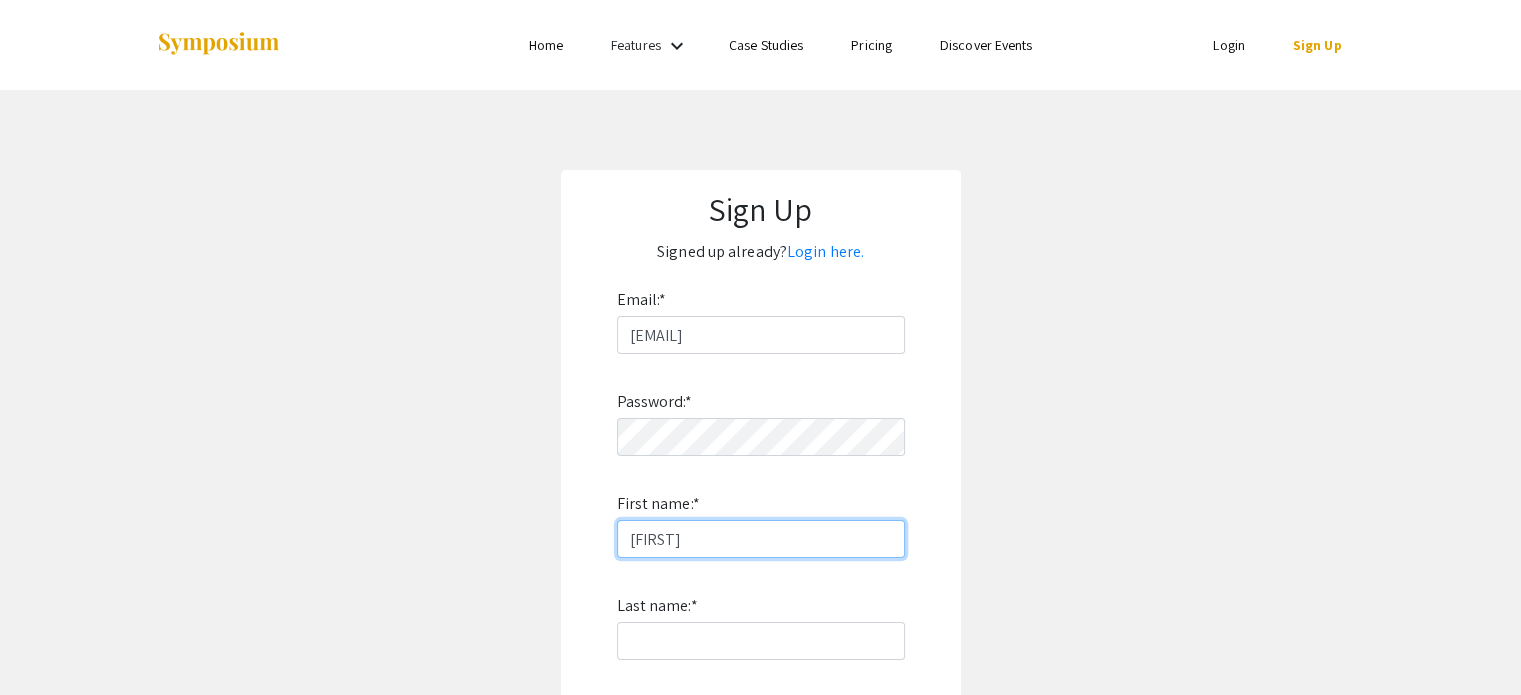 type on "[FIRST]" 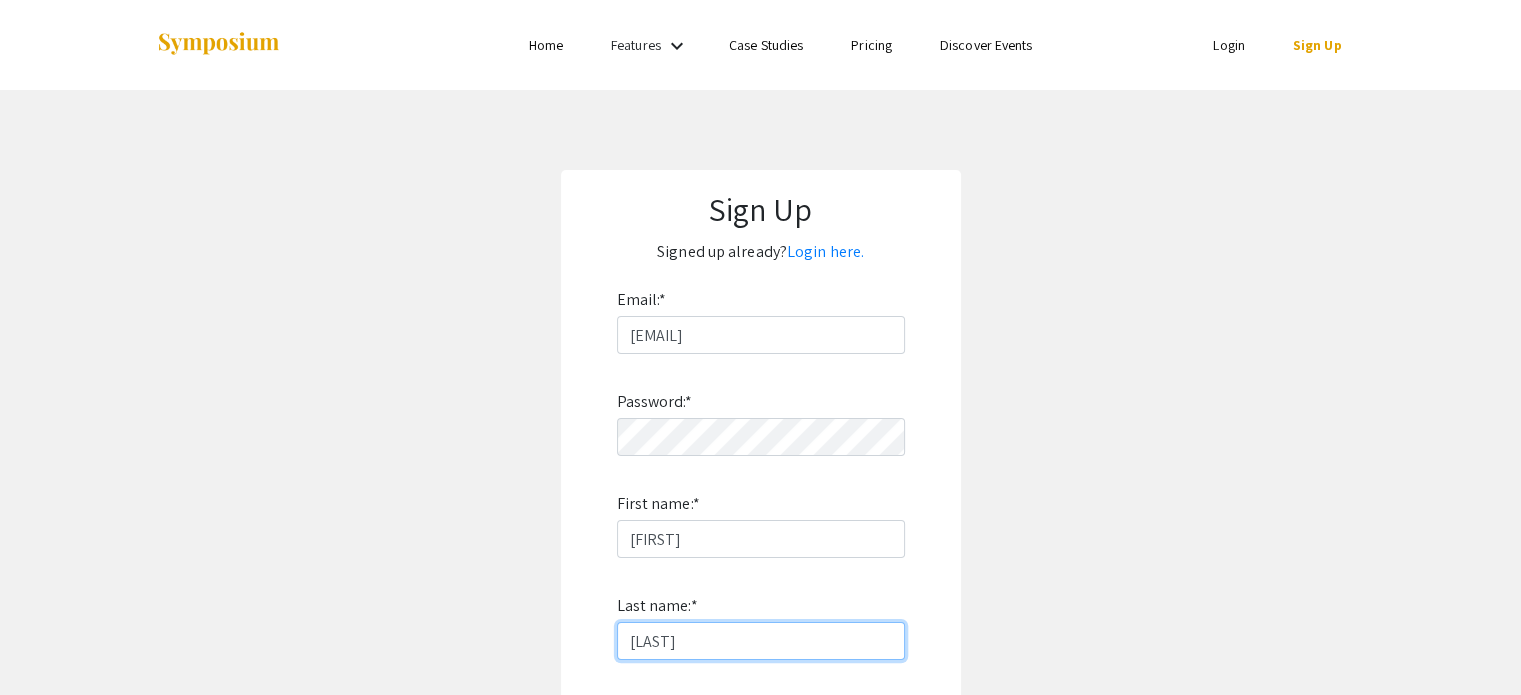 type on "[LAST]" 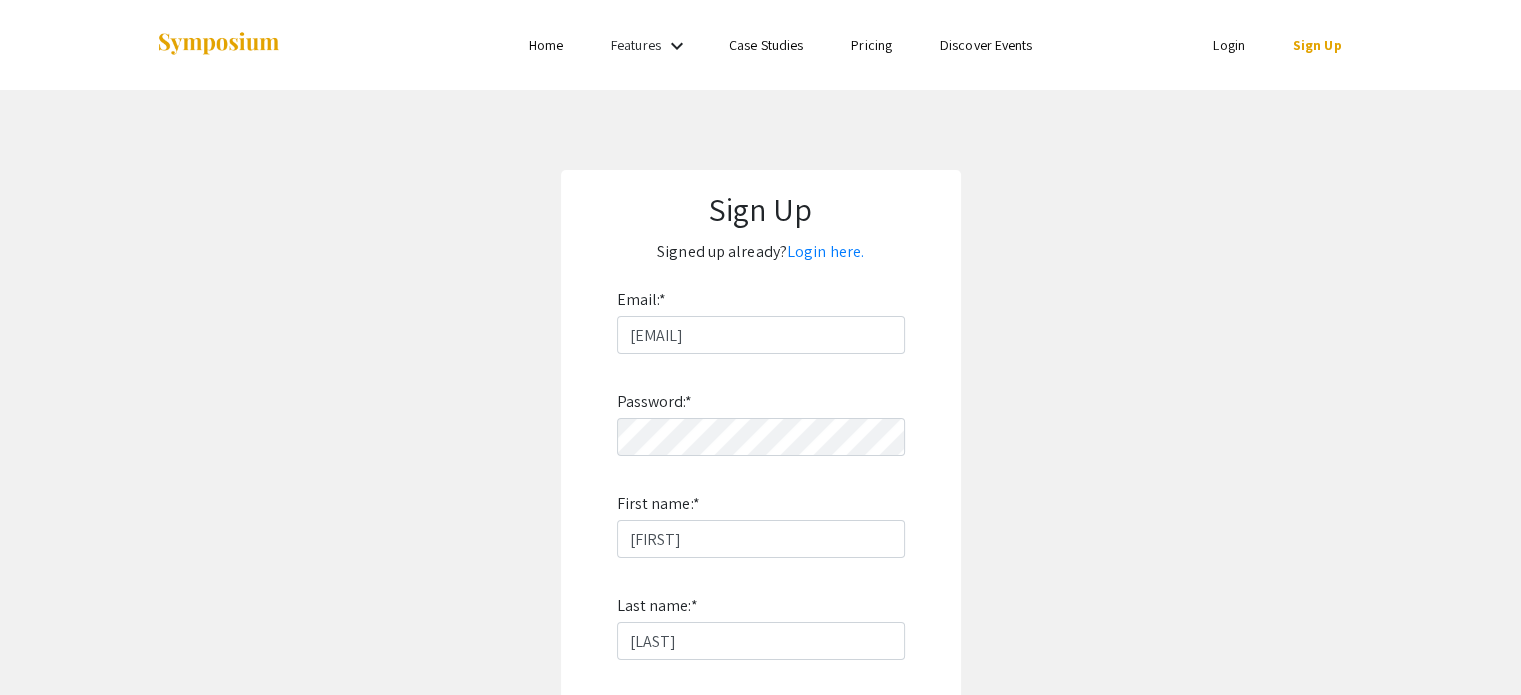 click on "Email: * [EMAIL] Password: * First name: * [FIRST] Last name: * [LAST] By signing up, you agree to Symposium’s Terms of Service and Privacy Policy . Sign Up" at bounding box center (761, 582) 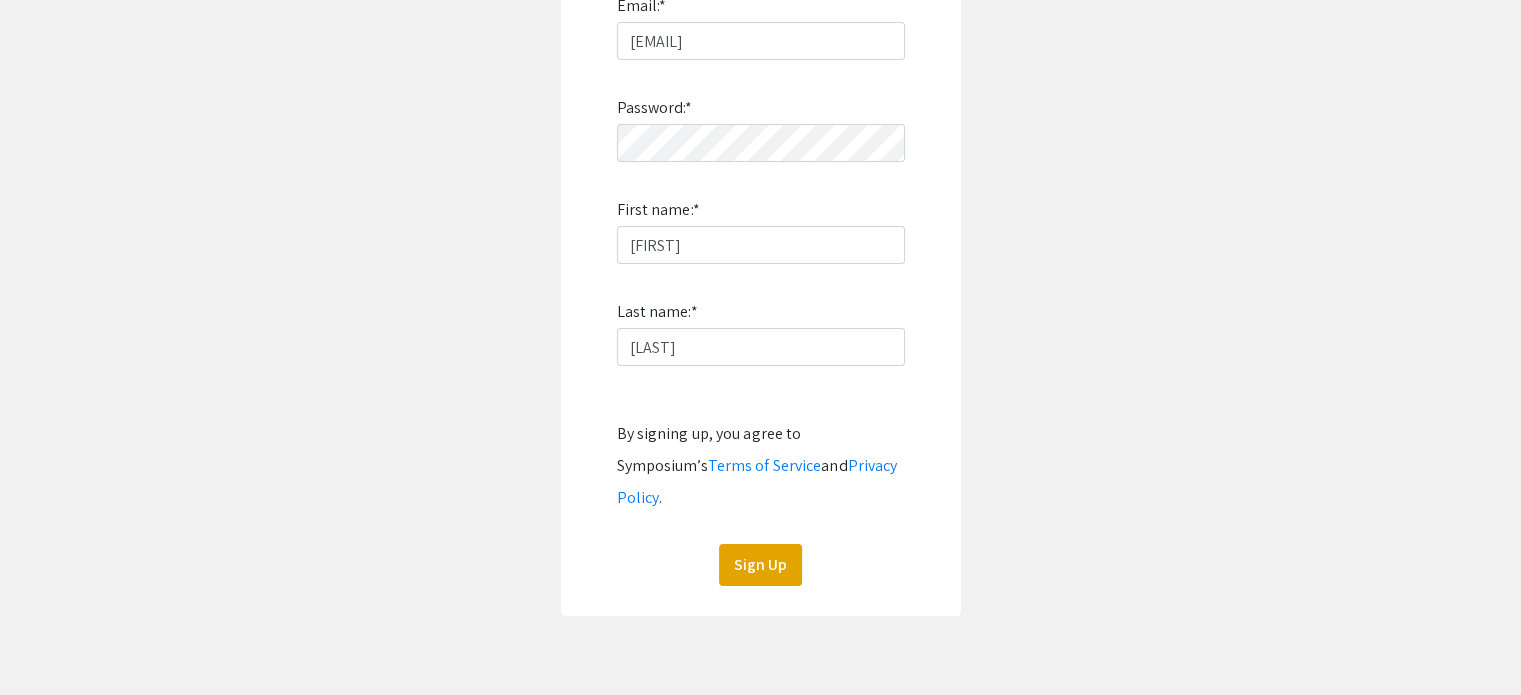 scroll, scrollTop: 295, scrollLeft: 0, axis: vertical 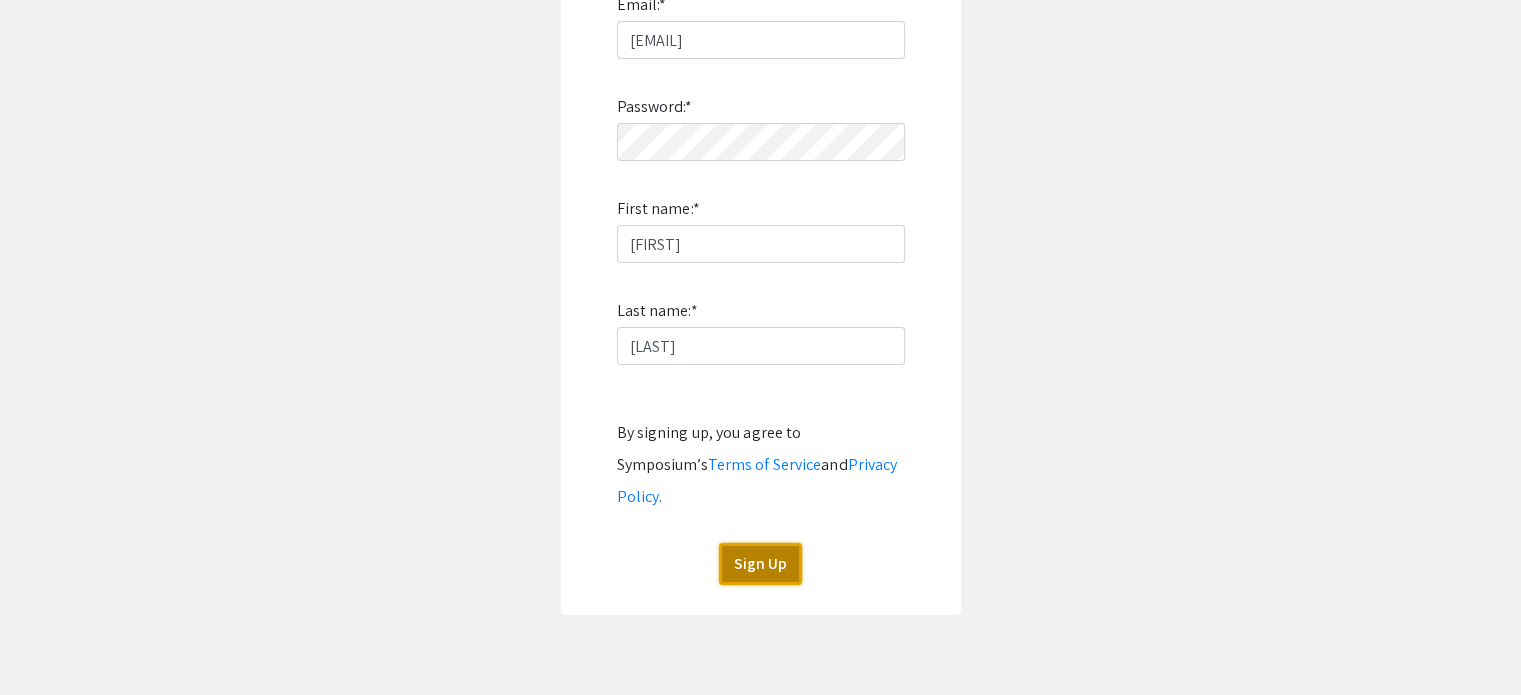 click on "Sign Up" at bounding box center [760, 564] 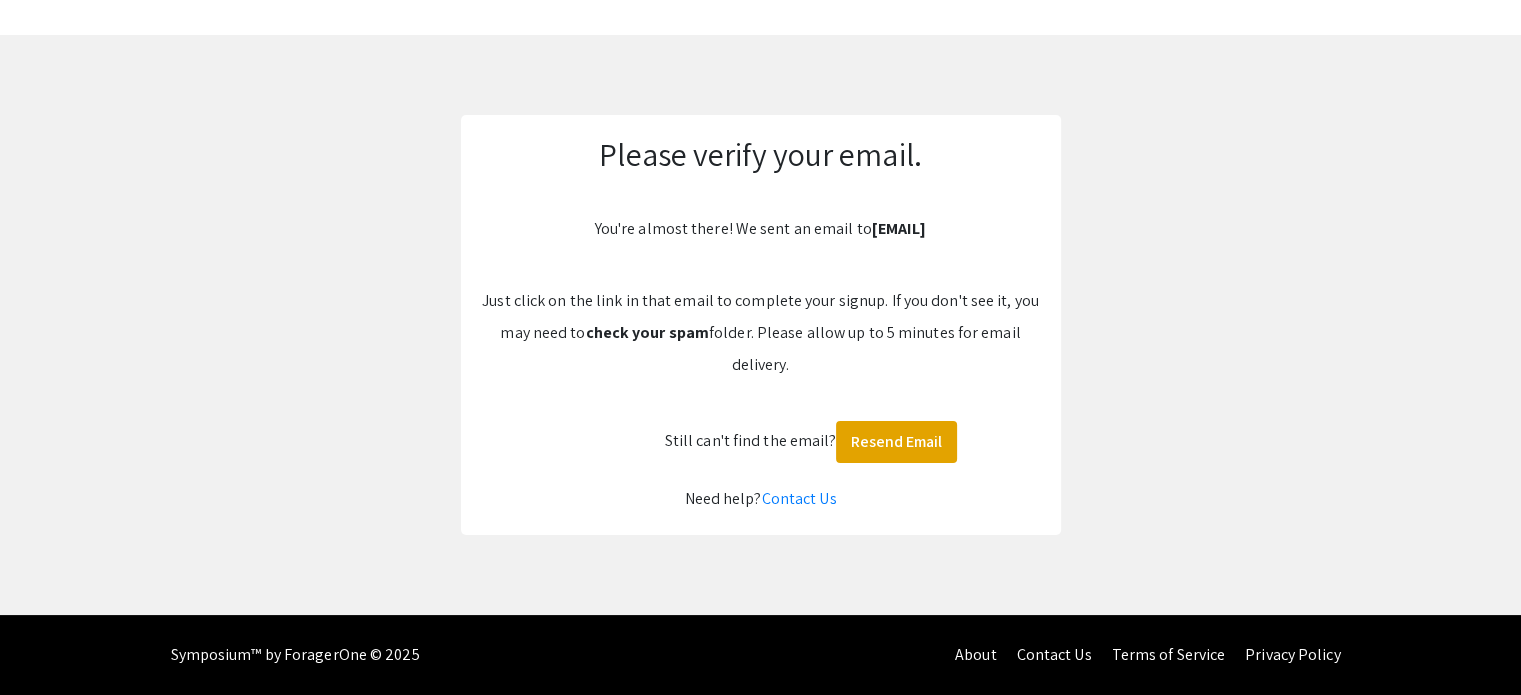 scroll, scrollTop: 54, scrollLeft: 0, axis: vertical 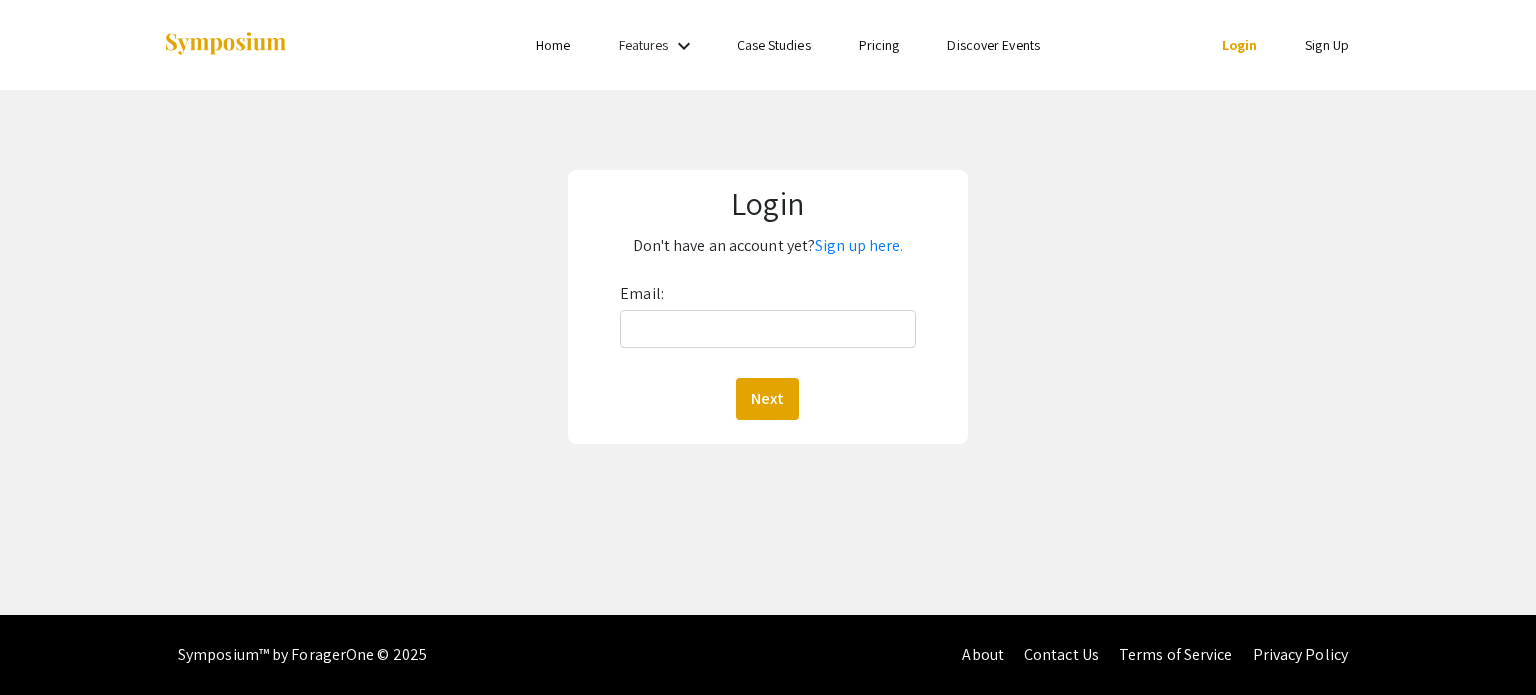 click on "Email:  Next" at bounding box center [767, 349] 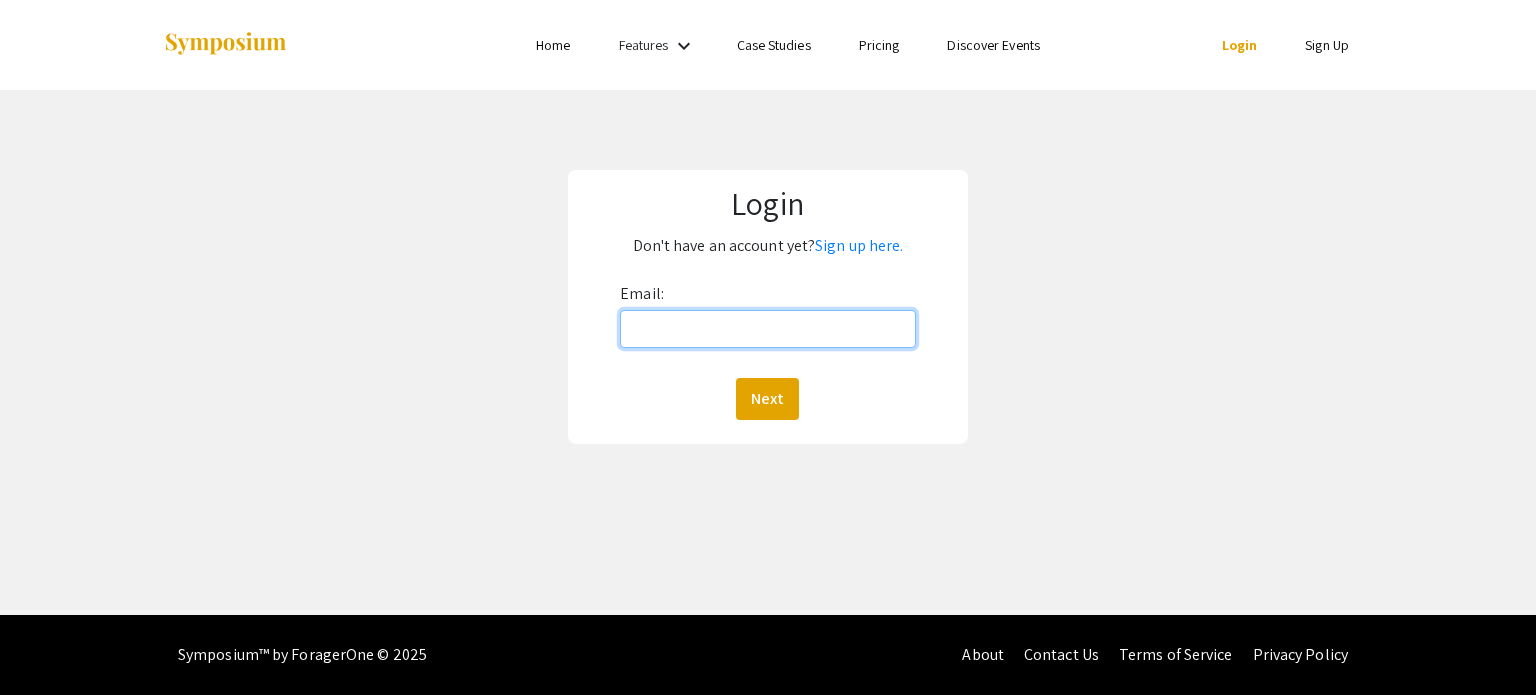 click on "Email:" at bounding box center [767, 329] 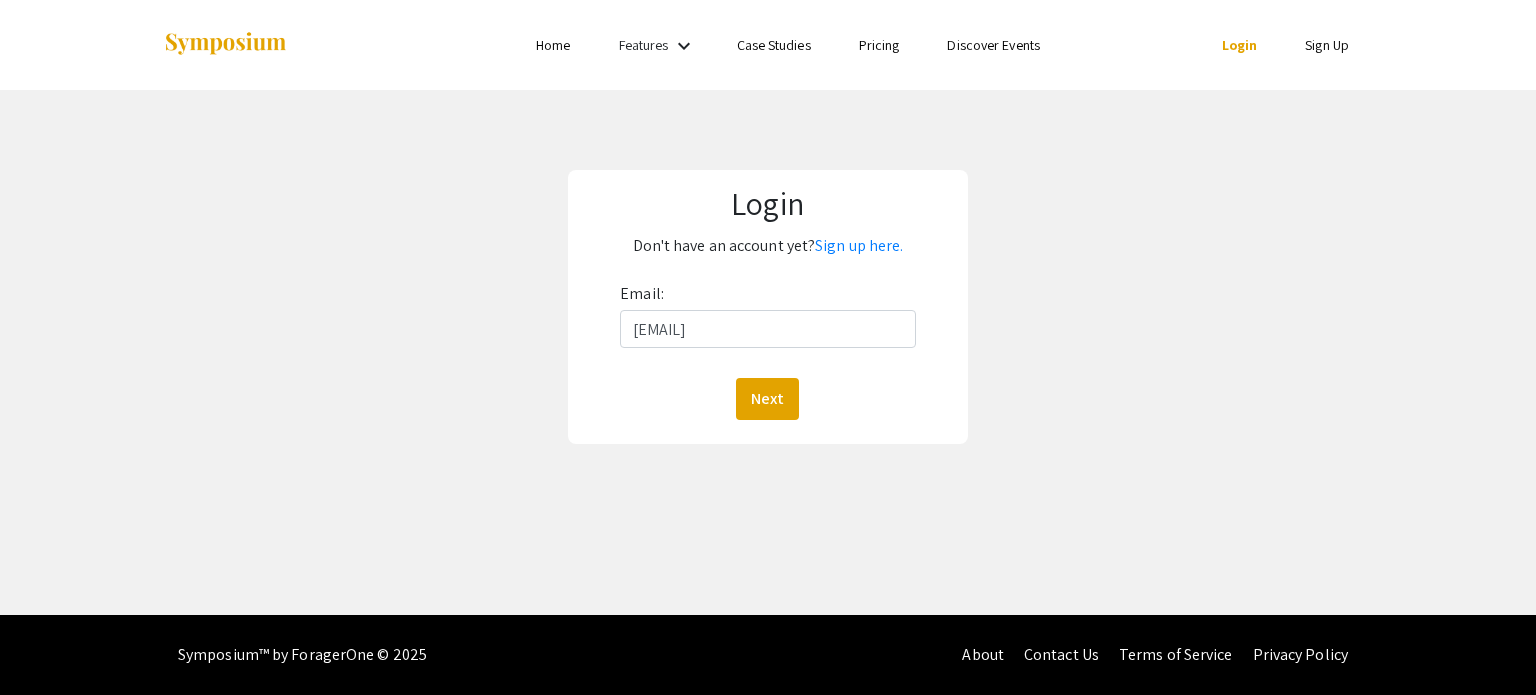 click on "Email: wraalsta@msu.edu  Next" at bounding box center (767, 349) 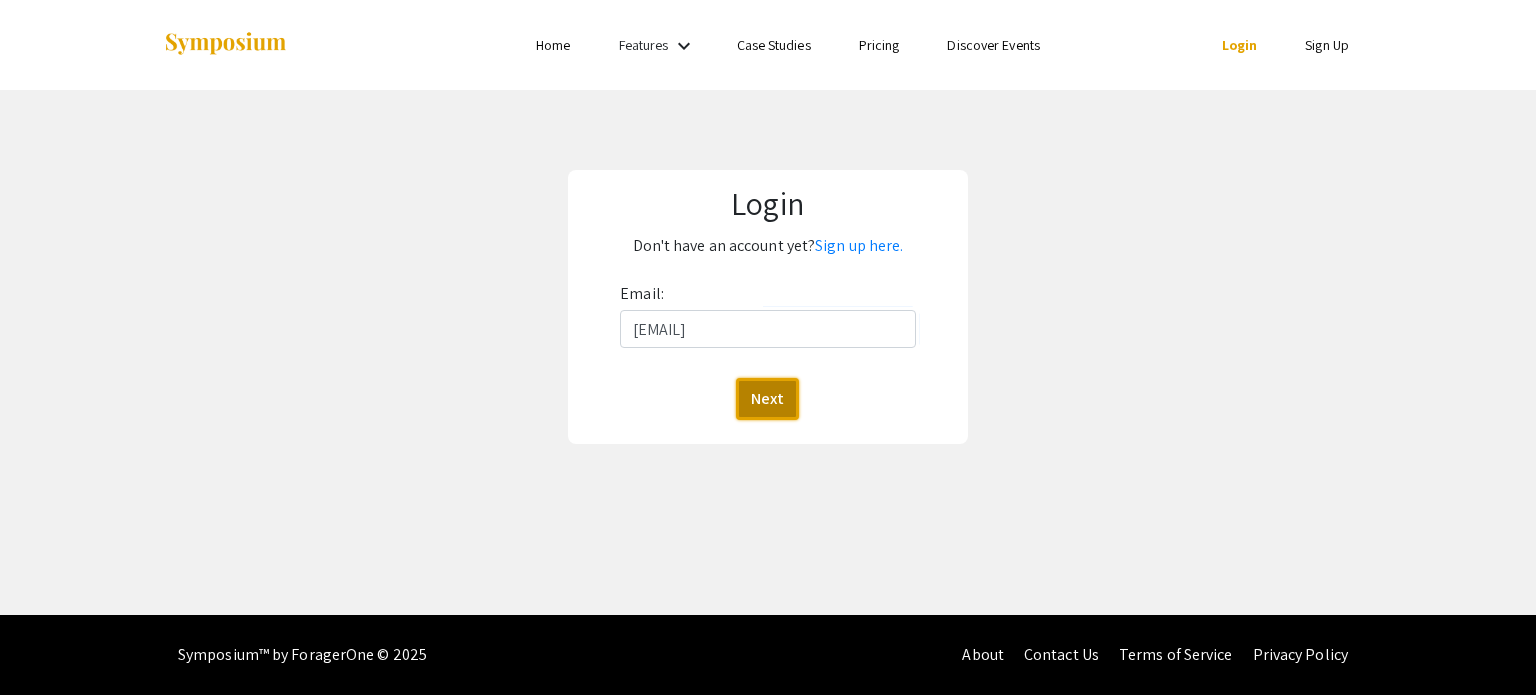 click on "Next" at bounding box center (767, 399) 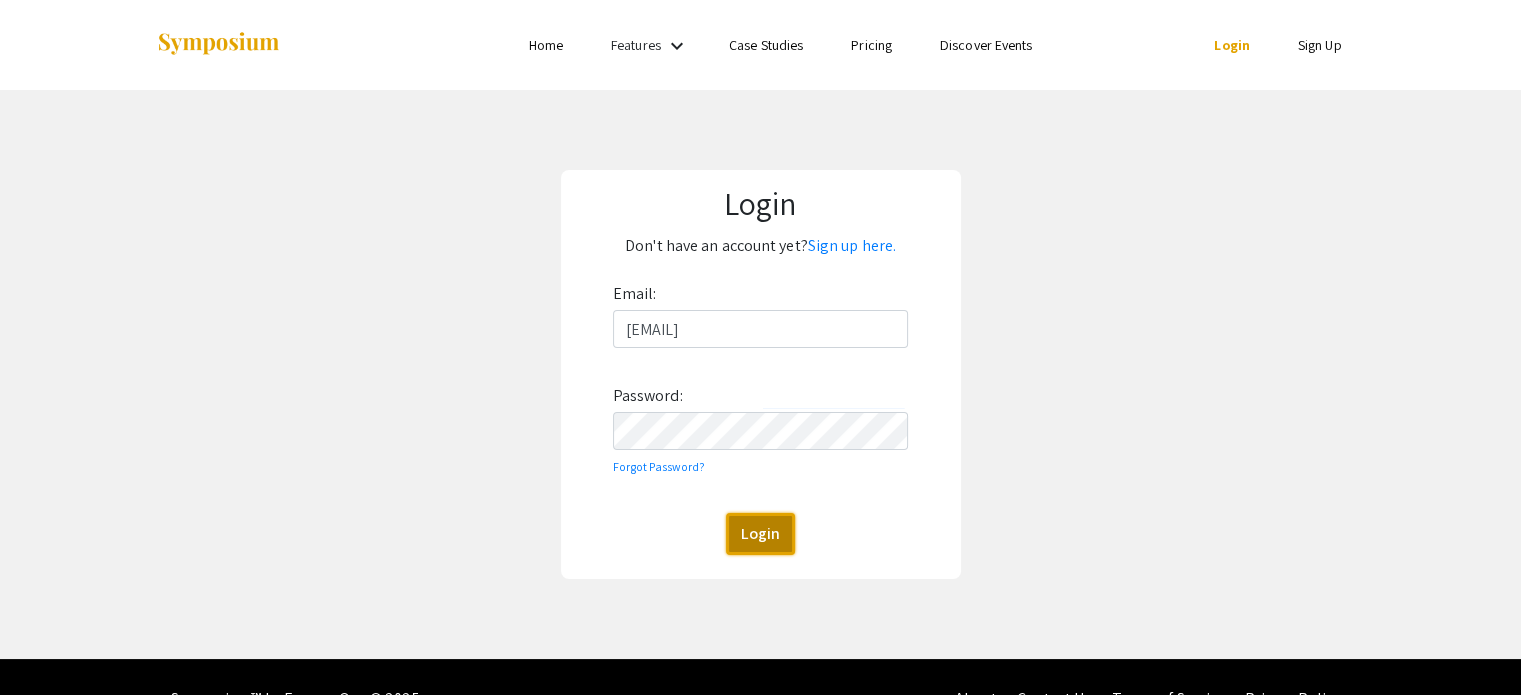 click on "Login" at bounding box center (760, 534) 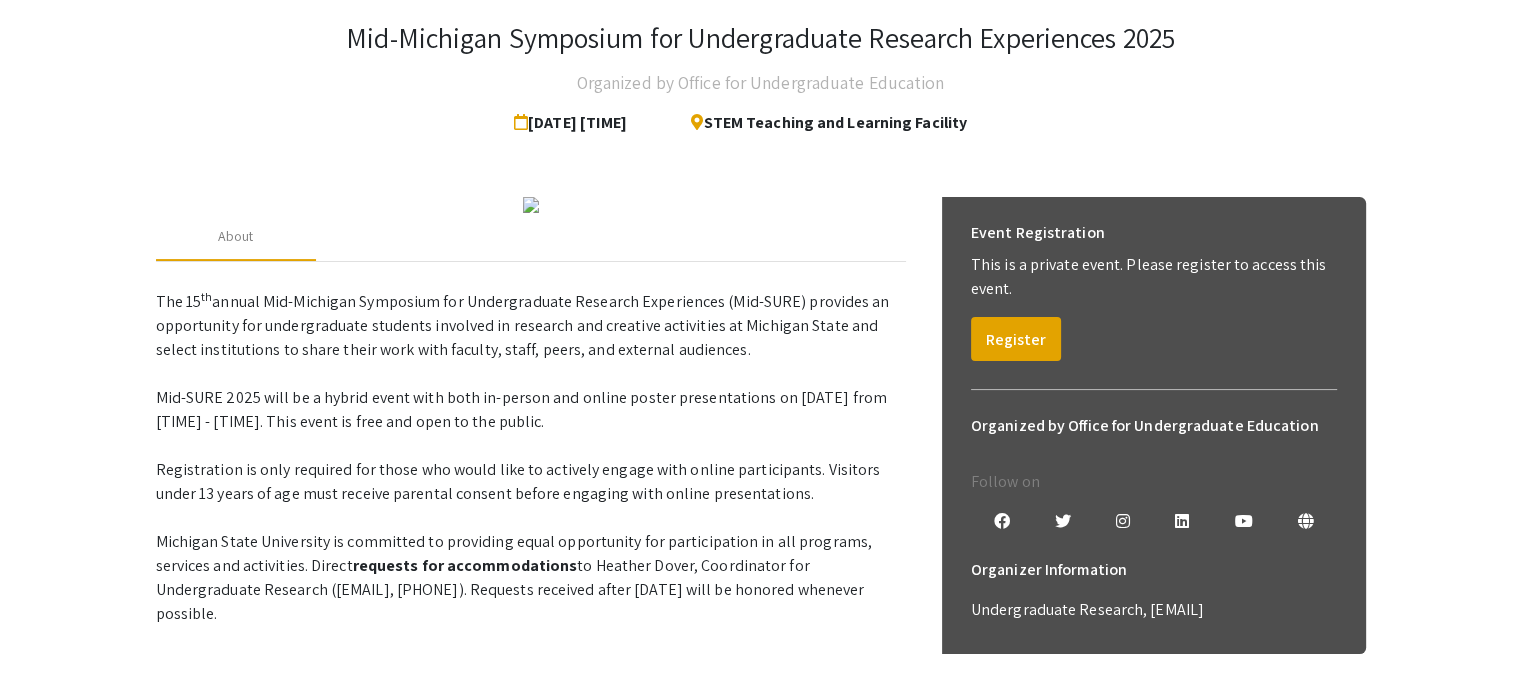 scroll, scrollTop: 105, scrollLeft: 0, axis: vertical 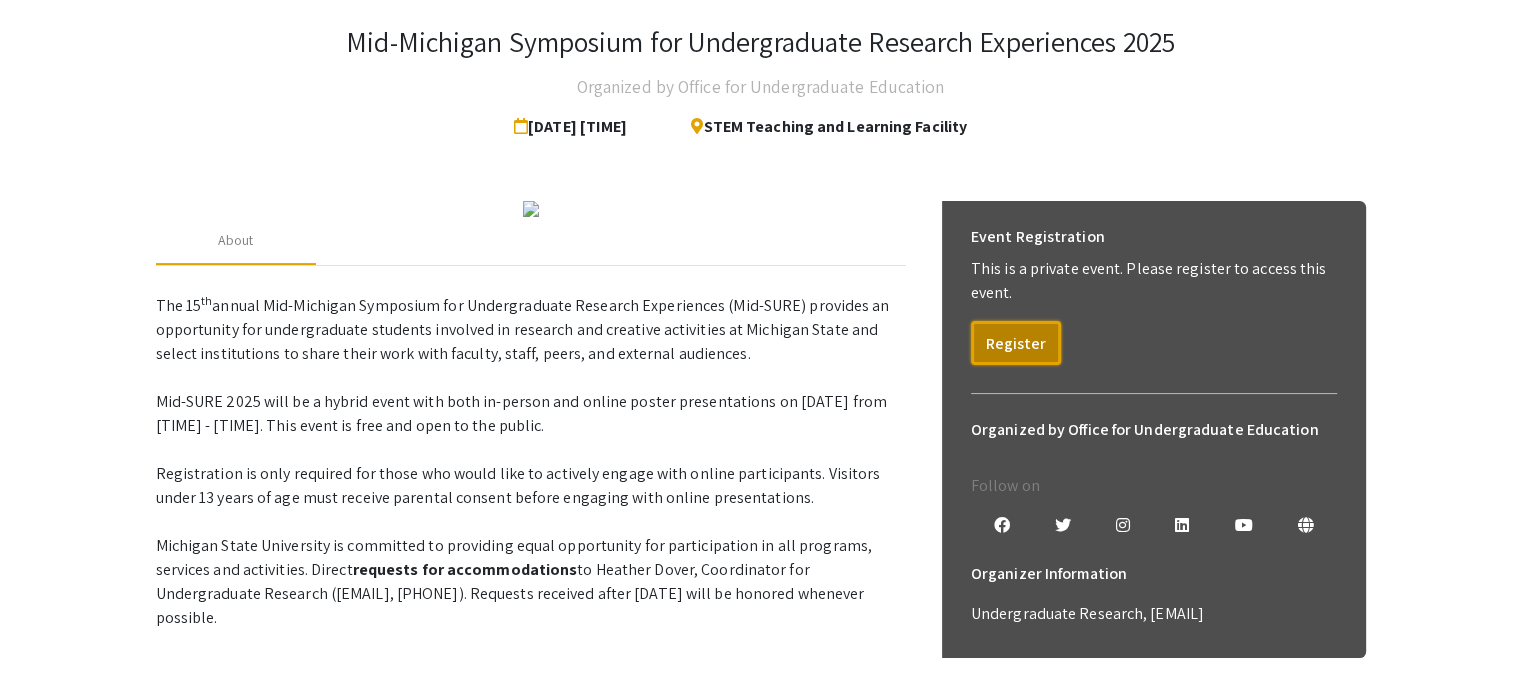 click on "Register" at bounding box center (1016, 343) 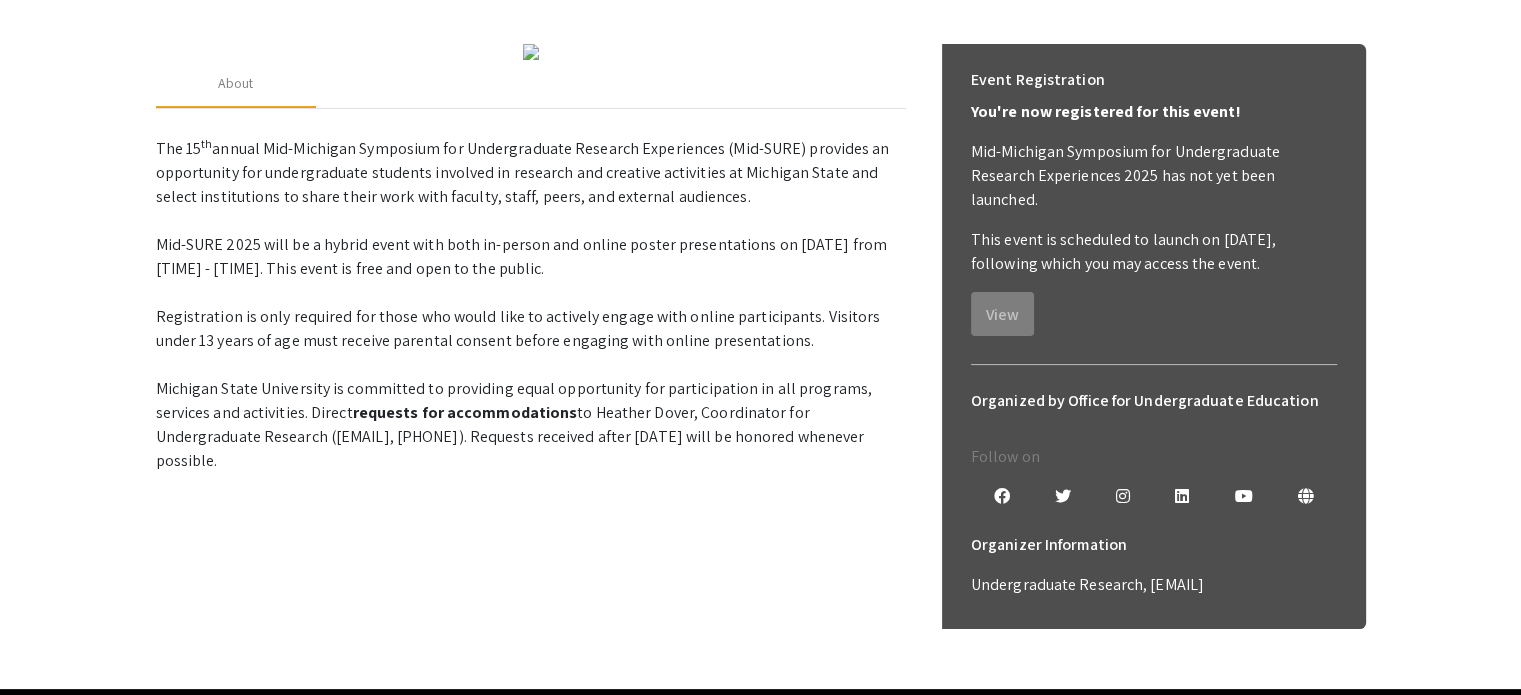 scroll, scrollTop: 314, scrollLeft: 0, axis: vertical 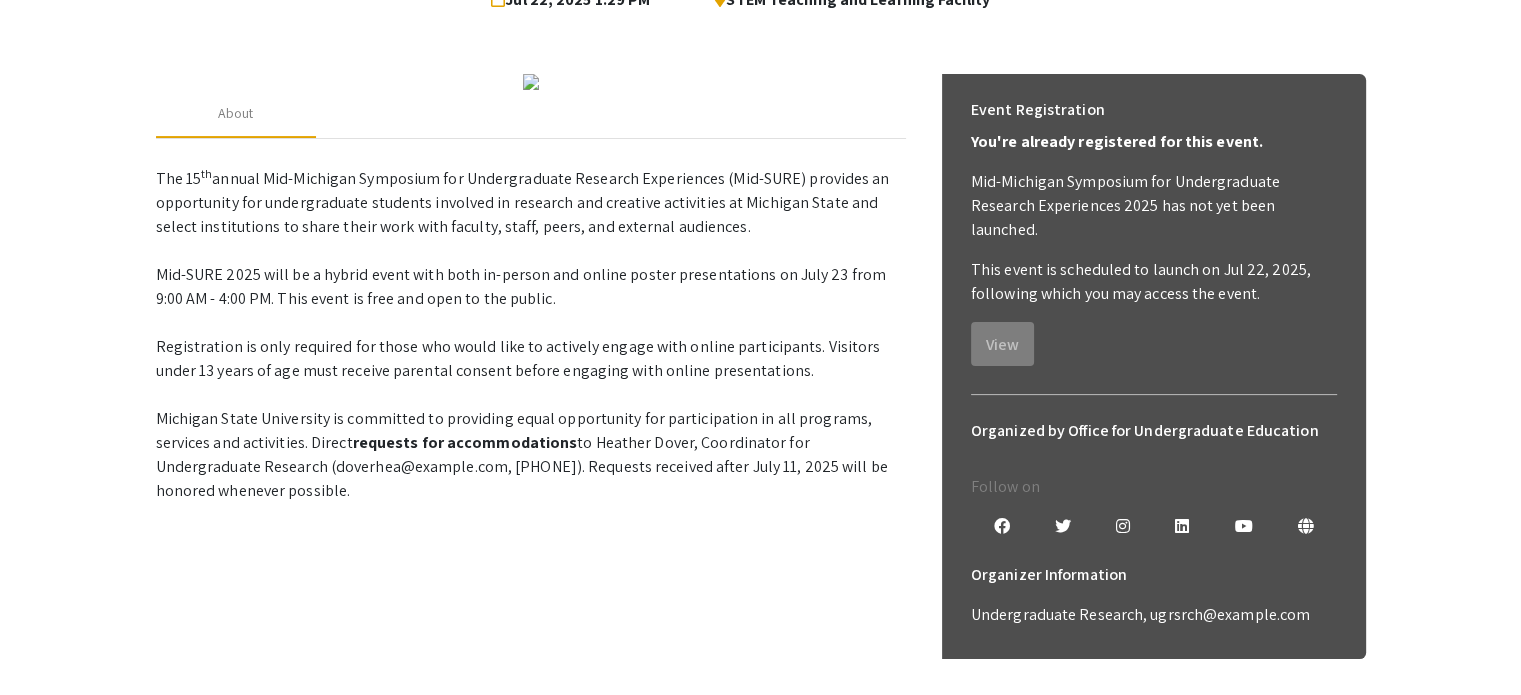 click on "Mid-Michigan Symposium for Undergraduate Research Experiences 2025 Organized by Office for Undergraduate Education Jul 22, 2025 1:29 PM STEM Teaching and Learning Facility About The 15 th annual Mid-Michigan Symposium for Undergraduate Research Experiences (Mid-SURE) provides an opportunity for undergraduate students involved in research and creative activities at Michigan State and select institutions to share their work with faculty, staff, peers, and external audiences. Mid-SURE 2025 will be a hybrid event with both in-person and online poster presentations on July 23 from 9:00 AM - 4:00 PM. This event is free and open to the public. Registration is only required for those who would like to actively engage with online participants. Visitors under 13 years of age must receive parental consent before engaging with online presentations. Michigan State University is committed to providing equal opportunity for participation in all programs, services and activities. Direct requests for accommodations" at bounding box center [761, 288] 